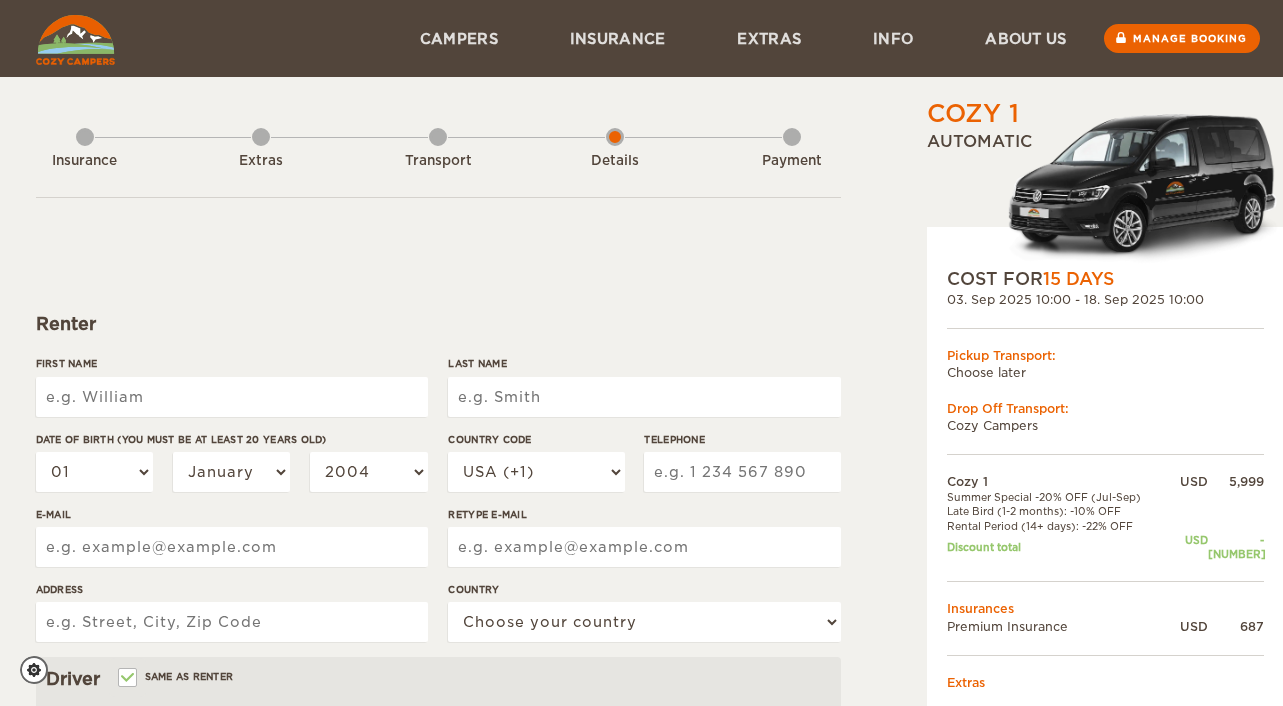 scroll, scrollTop: 0, scrollLeft: 0, axis: both 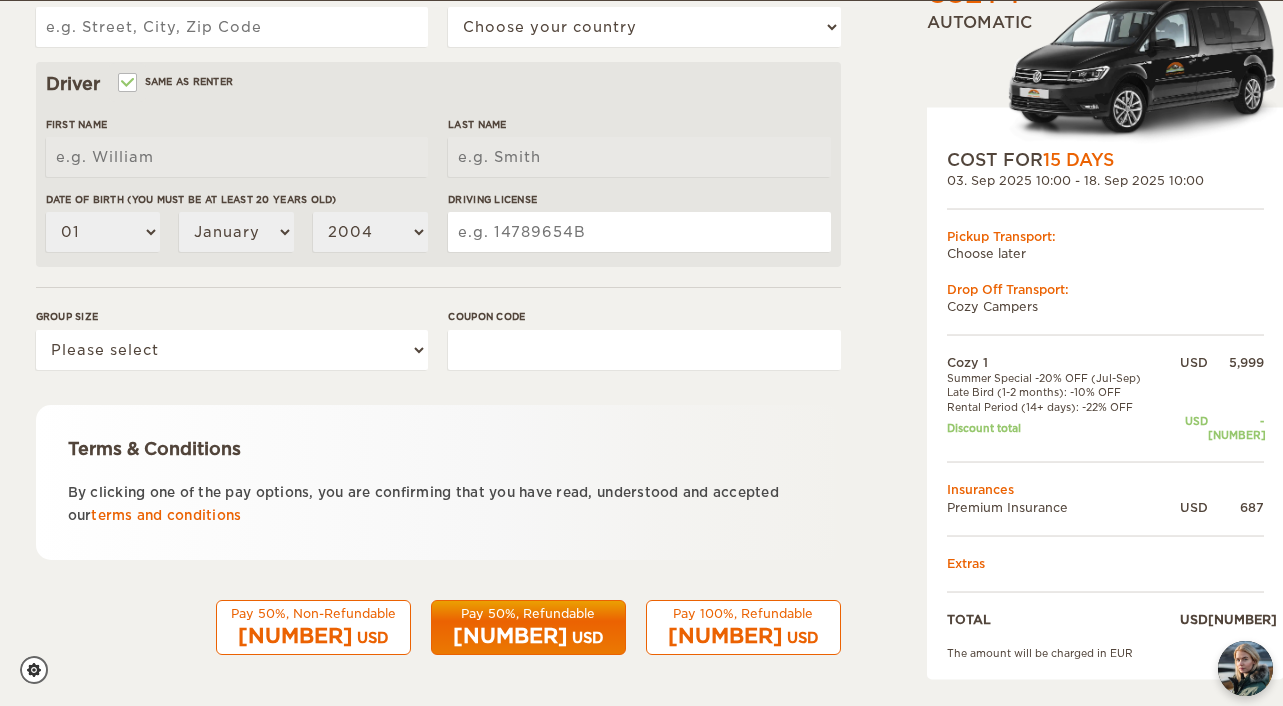 click on "[NUMBER]" at bounding box center (295, 636) 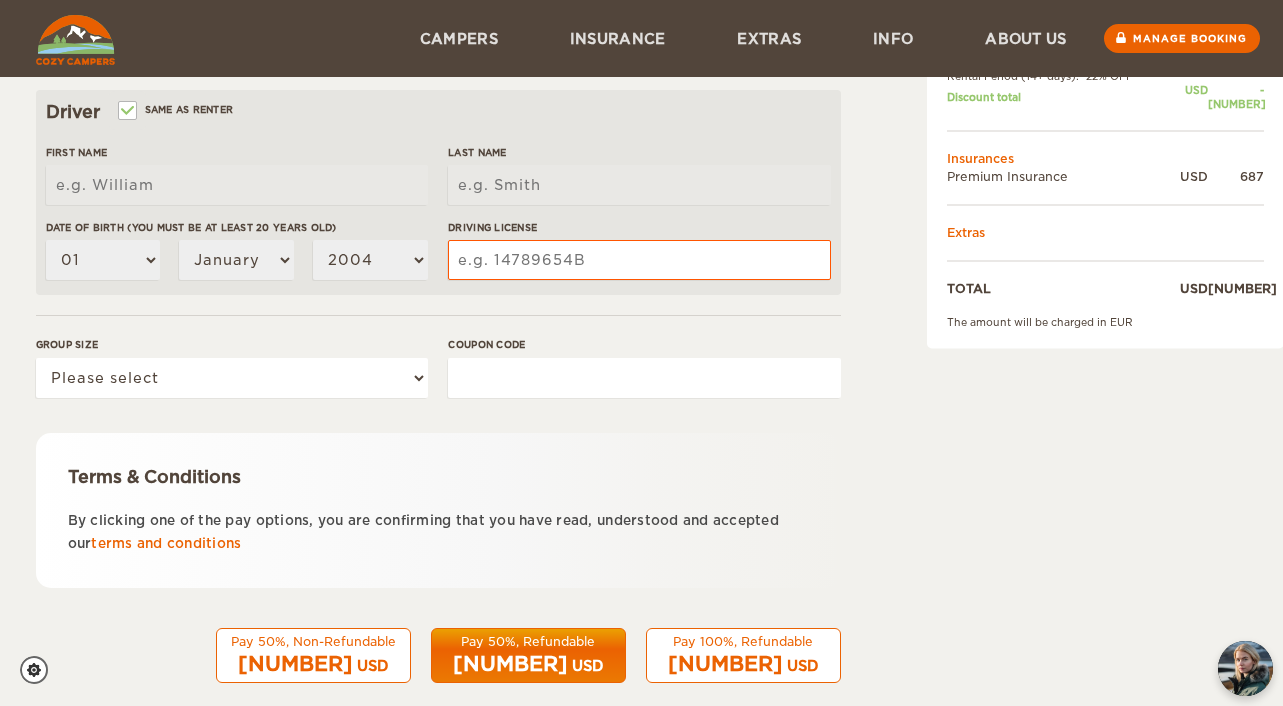 scroll, scrollTop: 595, scrollLeft: 0, axis: vertical 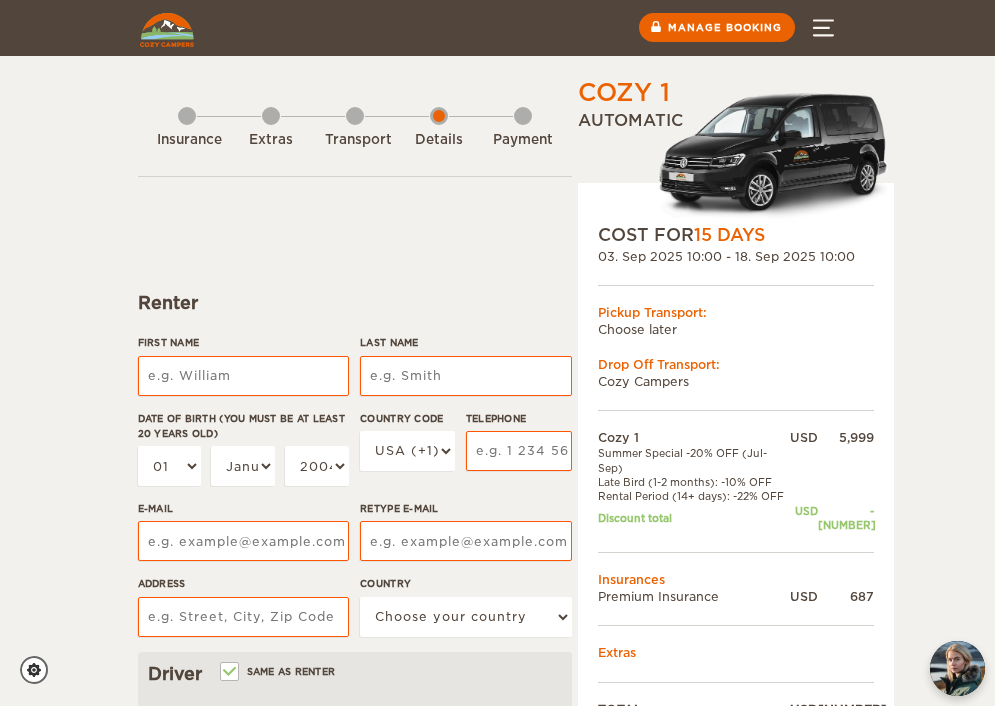 click on "Menu" at bounding box center [823, 28] 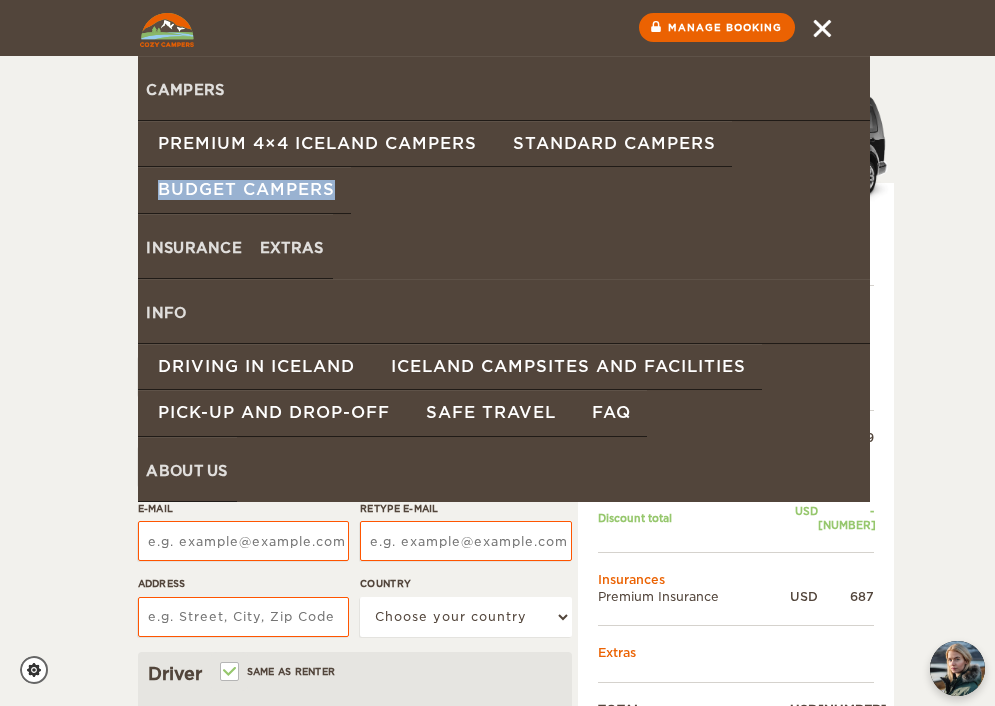 click on "Menu" at bounding box center (823, 28) 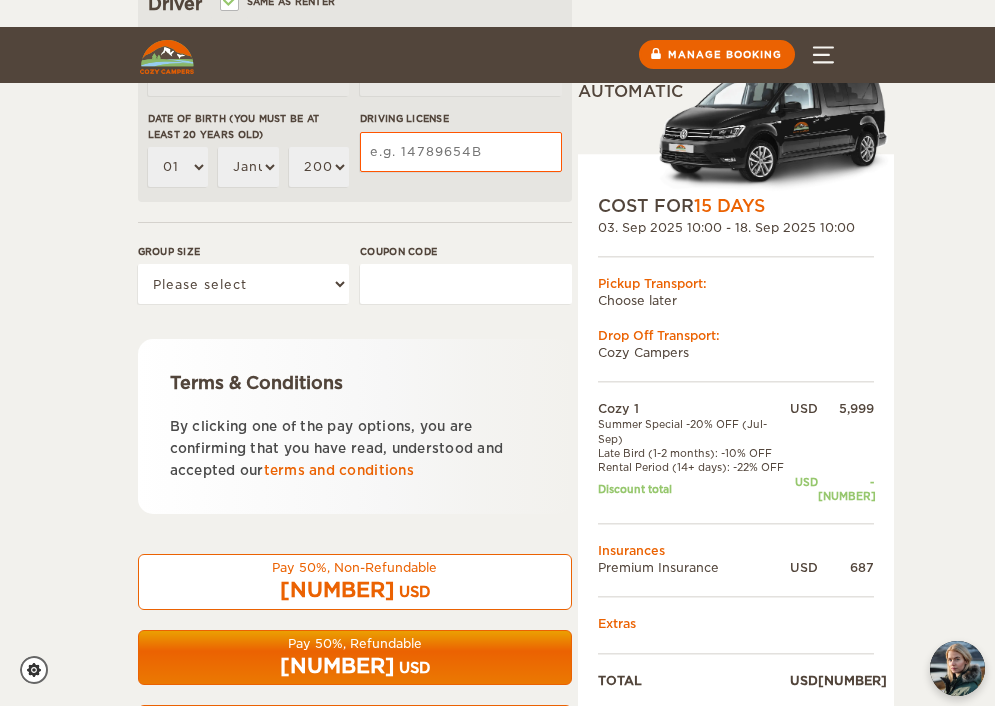 scroll, scrollTop: 776, scrollLeft: 0, axis: vertical 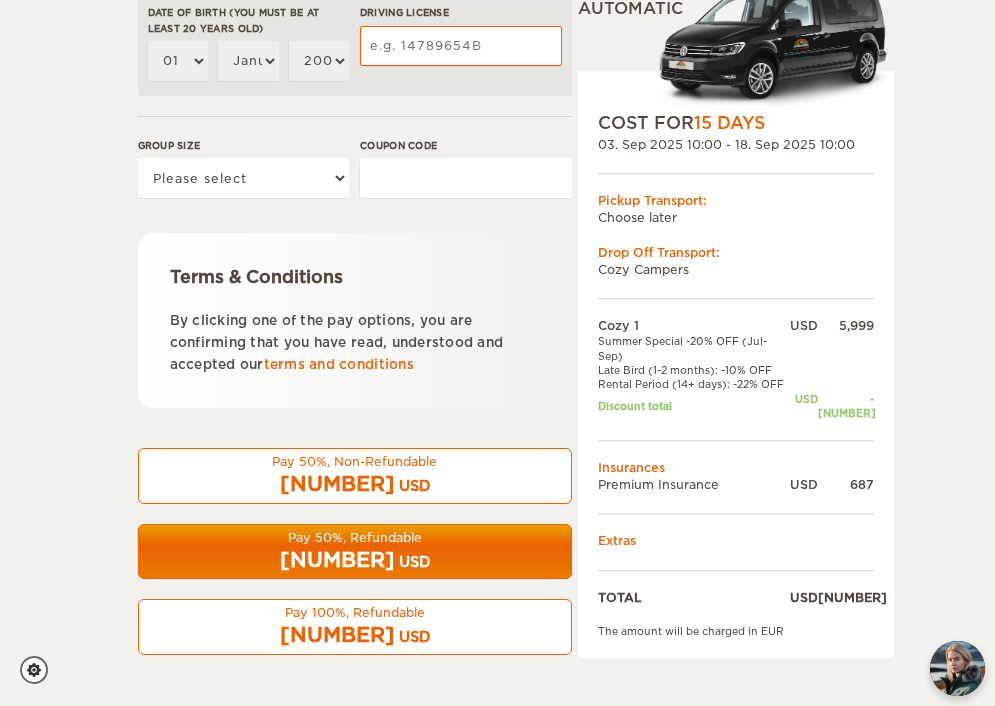 click on "USD" at bounding box center (414, 486) 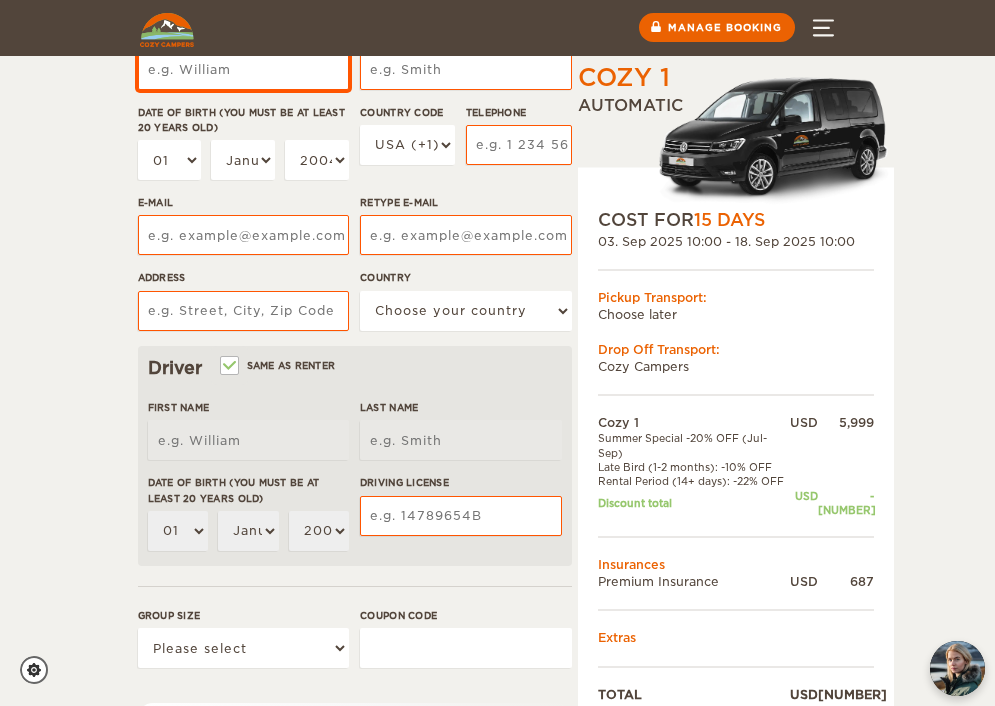 scroll, scrollTop: 160, scrollLeft: 0, axis: vertical 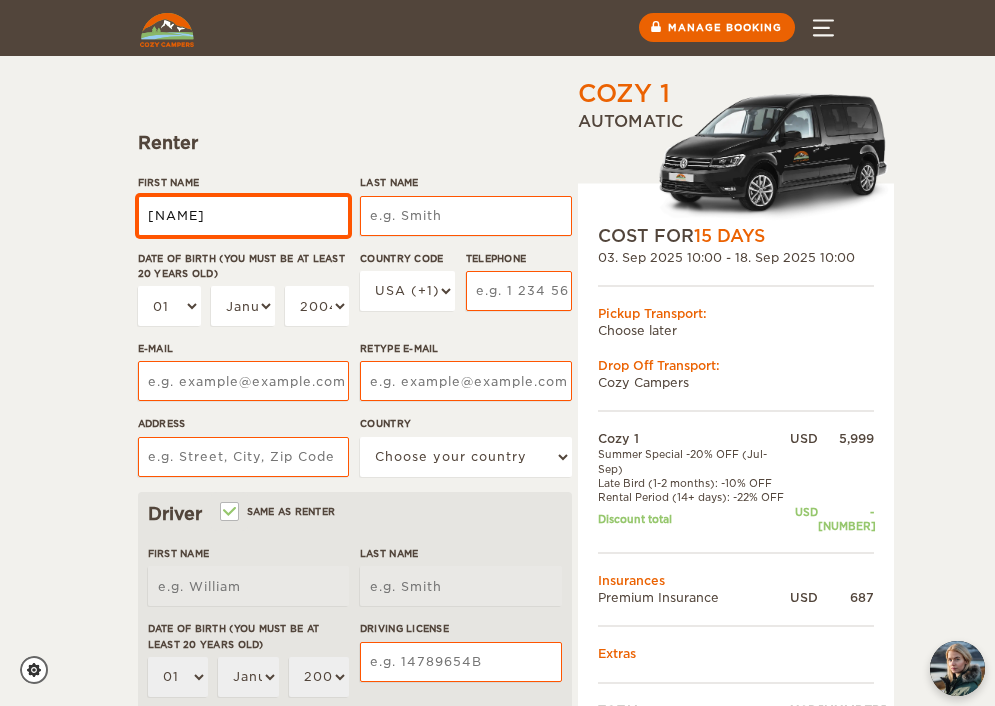 type on "[NAME]" 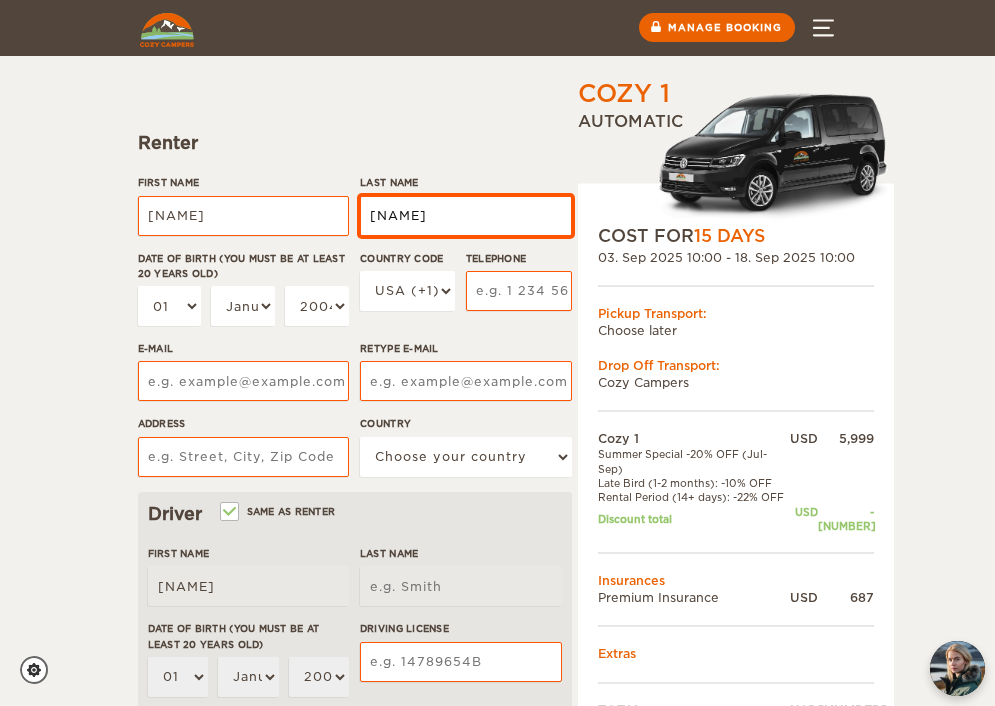 type on "[NAME]" 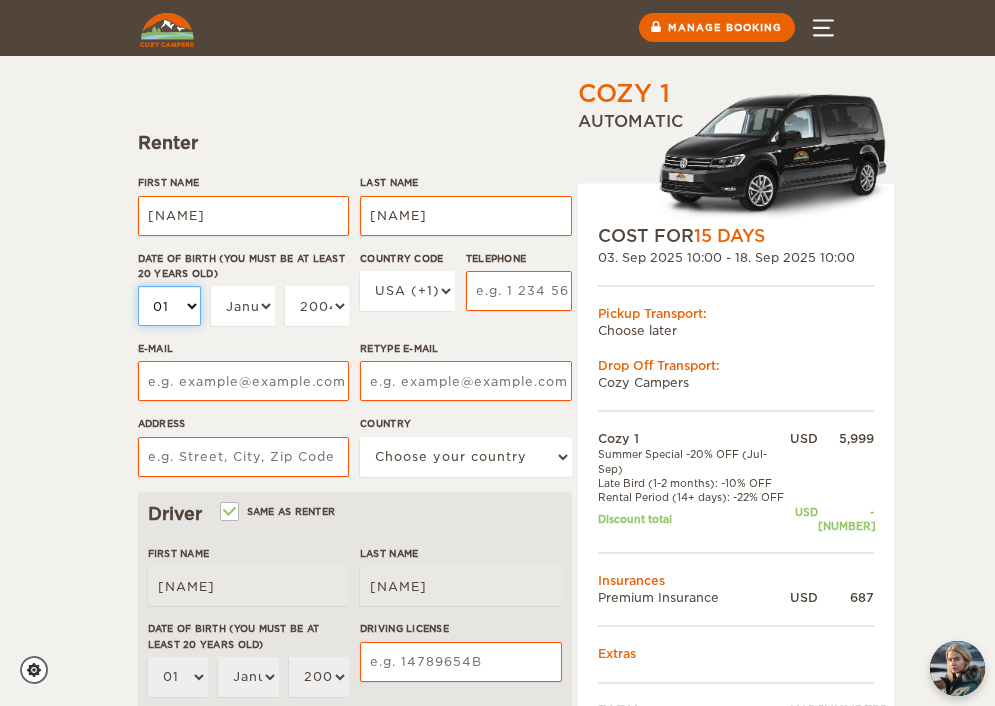 click on "01
02
03
04
05
06
07
08
09
10
11
12
13
14
15
16
17
18
19
20
21
22
23
24
25
26
27
28
29
30
31" at bounding box center [169, 306] 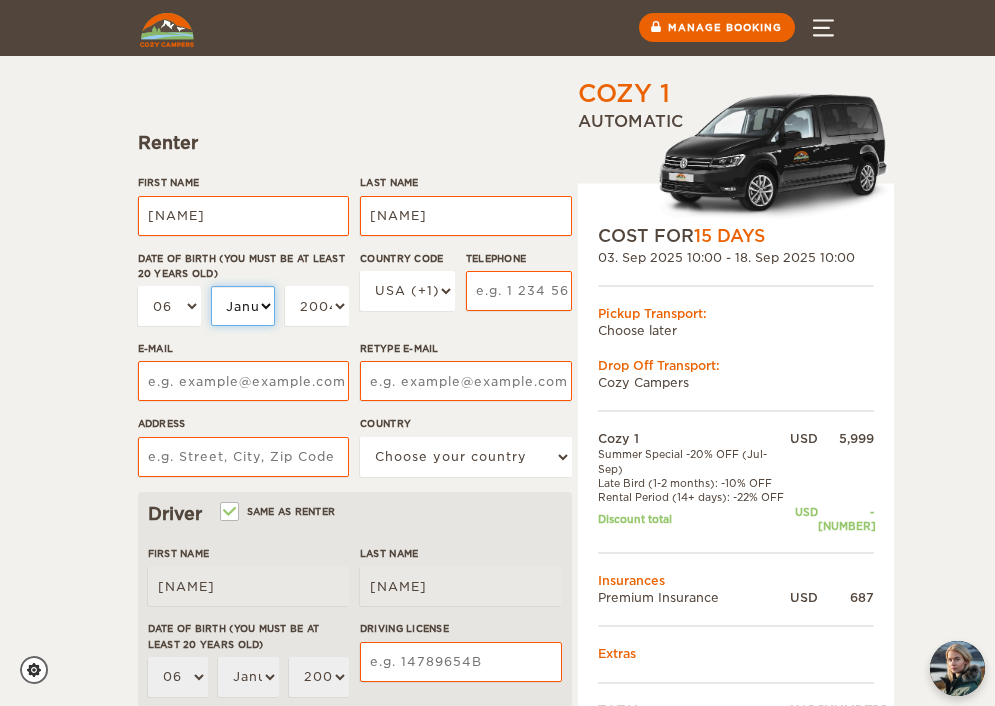 click on "January
February
March
April
May
June
July
August
September
October
November
December" at bounding box center [242, 306] 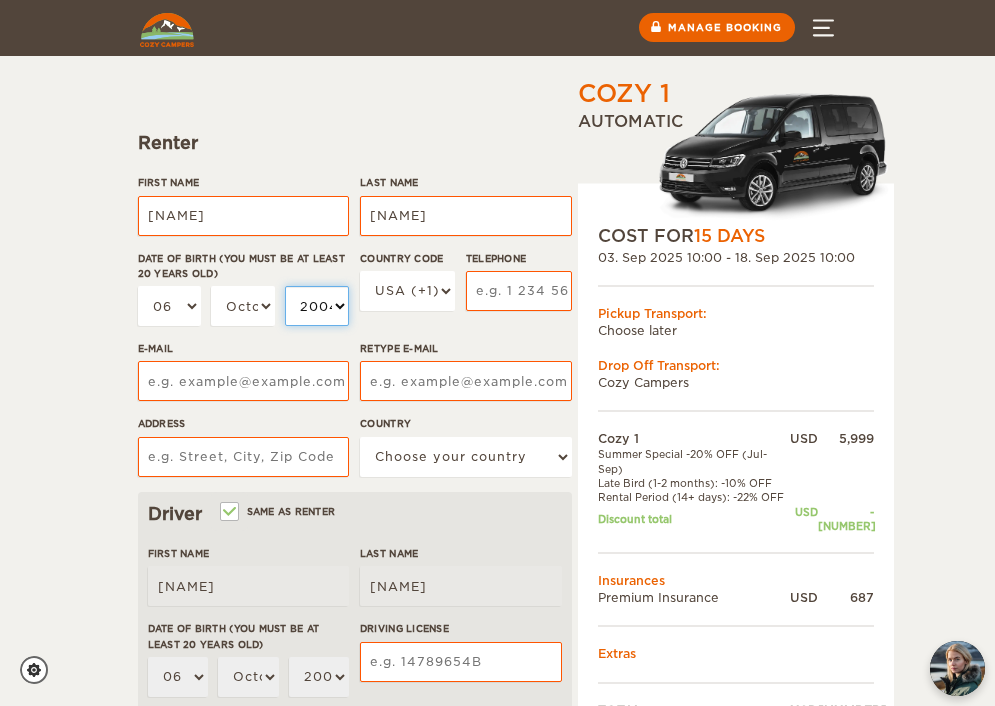 click on "2004 2003 2002 2001 2000 1999 1998 1997 1996 1995 1994 1993 1992 1991 1990 1989 1988 1987 1986 1985 1984 1983 1982 1981 1980 1979 1978 1977 1976 1975 1974 1973 1972 1971 1970 1969 1968 1967 1966 1965 1964 1963 1962 1961 1960 1959 1958 1957 1956 1955 1954 1953 1952 1951 1950 1949 1948 1947 1946 1945 1944 1943 1942 1941 1940 1939 1938 1937 1936 1935 1934 1933 1932 1931 1930 1929 1928 1927 1926 1925 1924 1923 1922 1921 1920 1919 1918 1917 1916 1915 1914 1913 1912 1911 1910 1909 1908 1907 1906 1905 1904 1903 1902 1901 1900 1899 1898 1897 1896 1895 1894 1893 1892 1891 1890 1889 1888 1887 1886 1885 1884 1883 1882 1881 1880 1879 1878 1877 1876 1875" at bounding box center (316, 306) 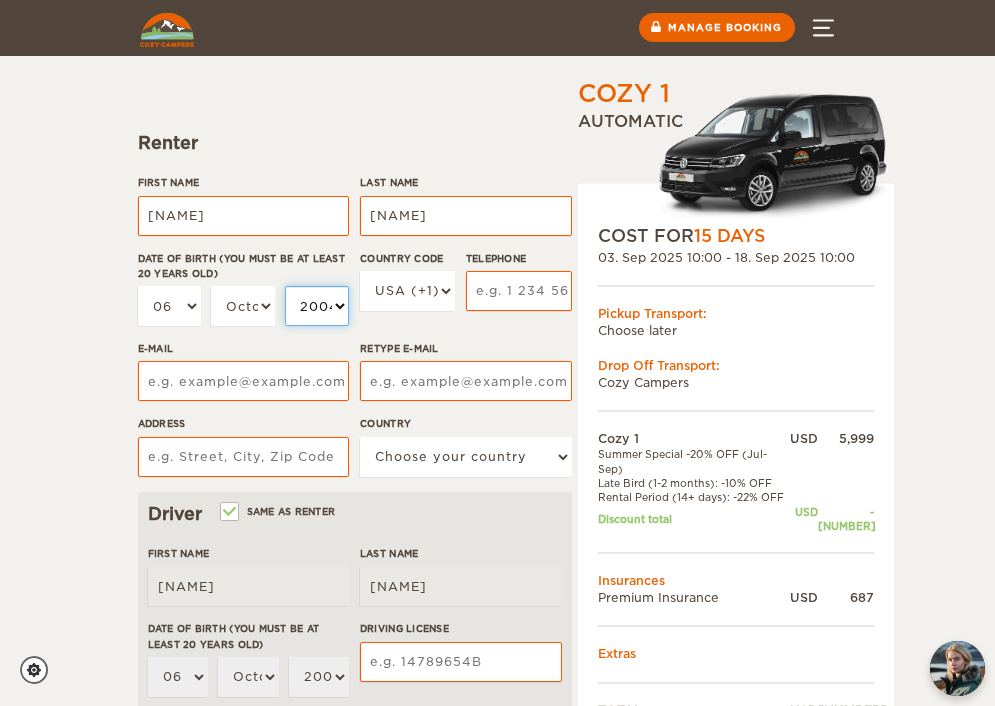 select on "1986" 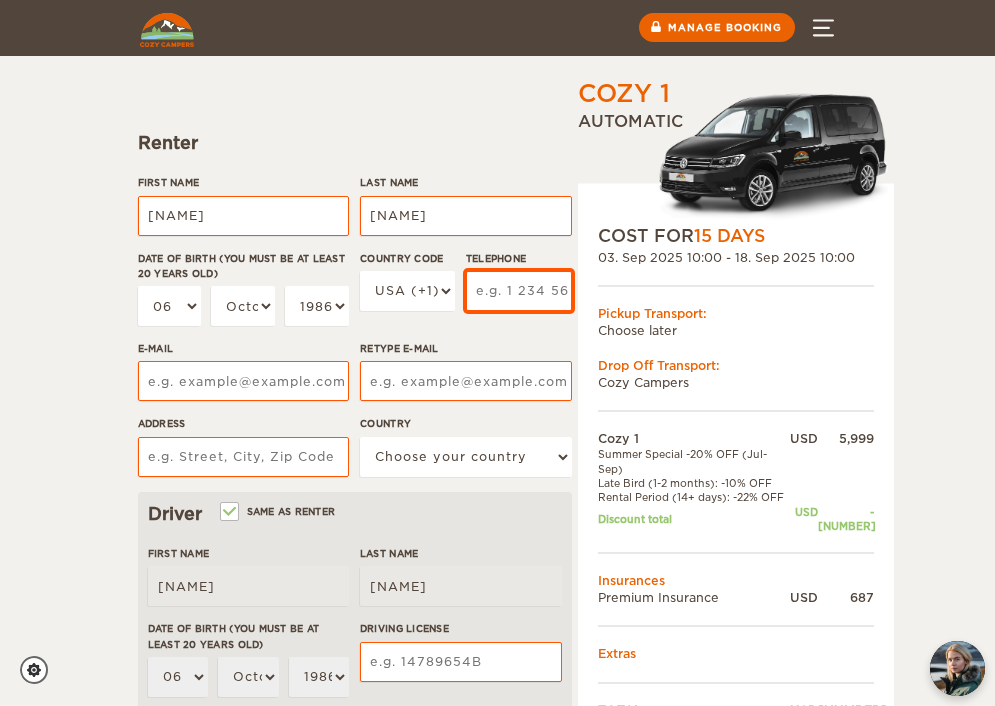 click on "Telephone" at bounding box center [519, 291] 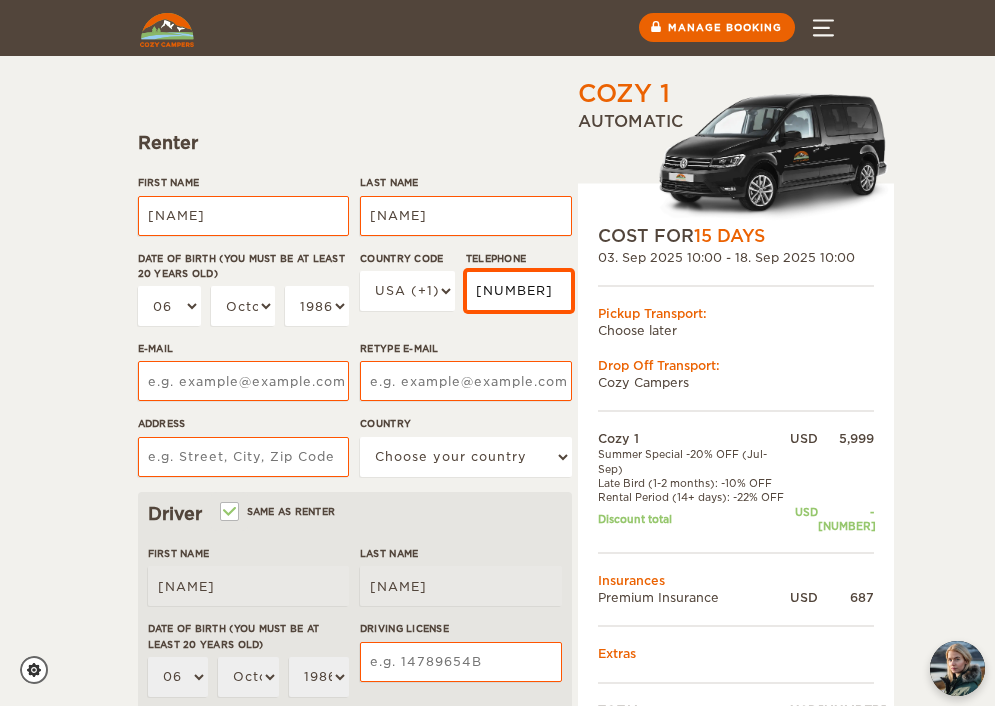 type on "[NUMBER]" 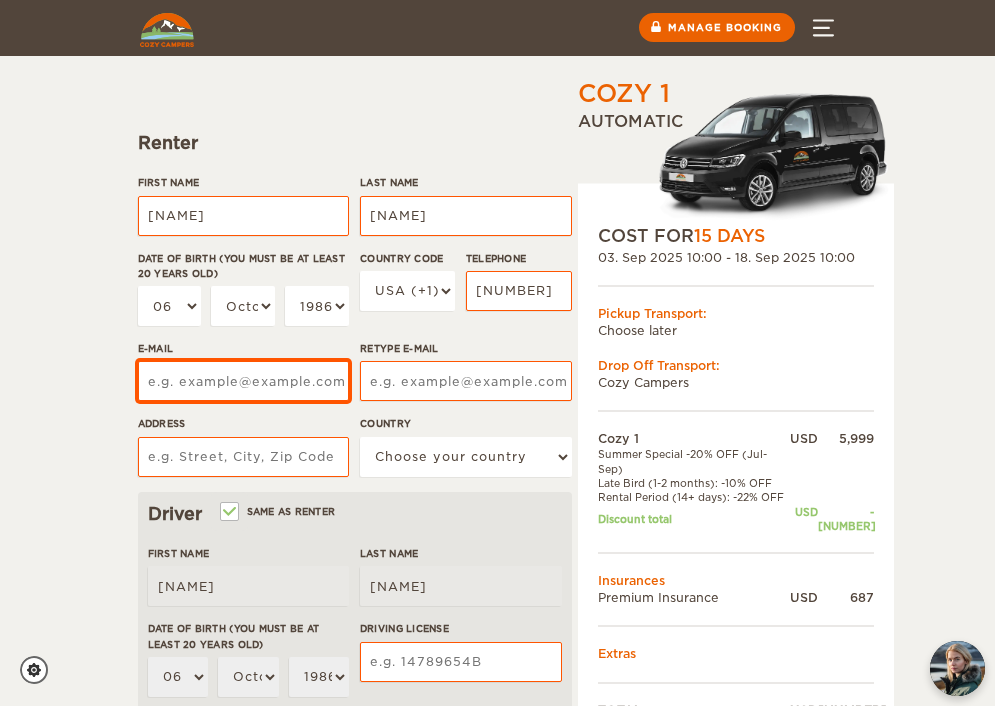 click on "E-mail" at bounding box center [243, 381] 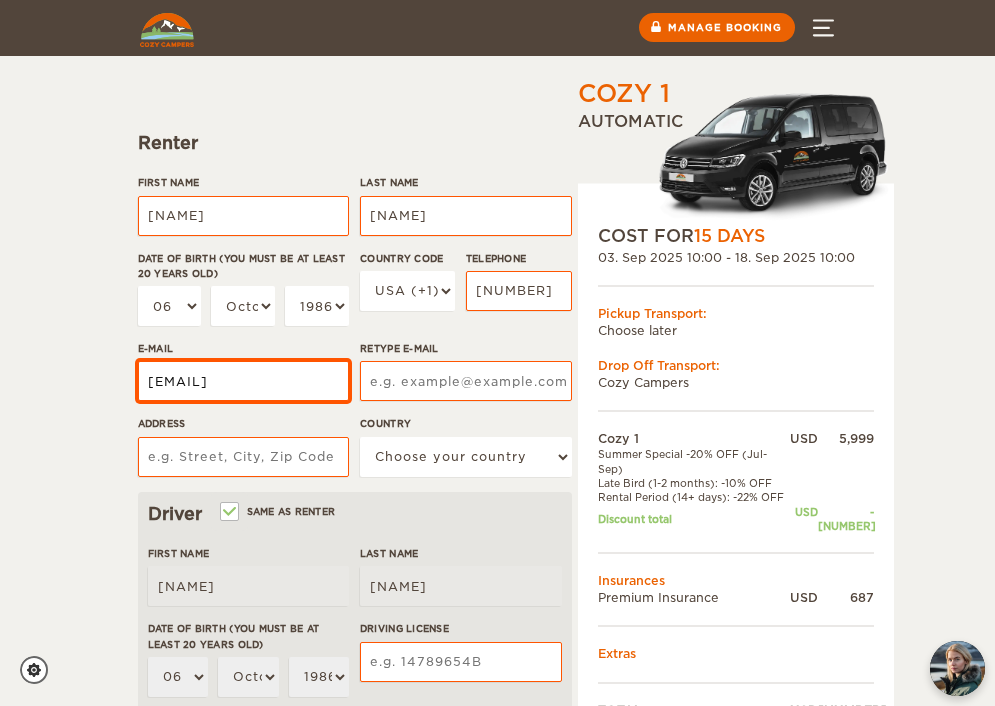 type on "[EMAIL]" 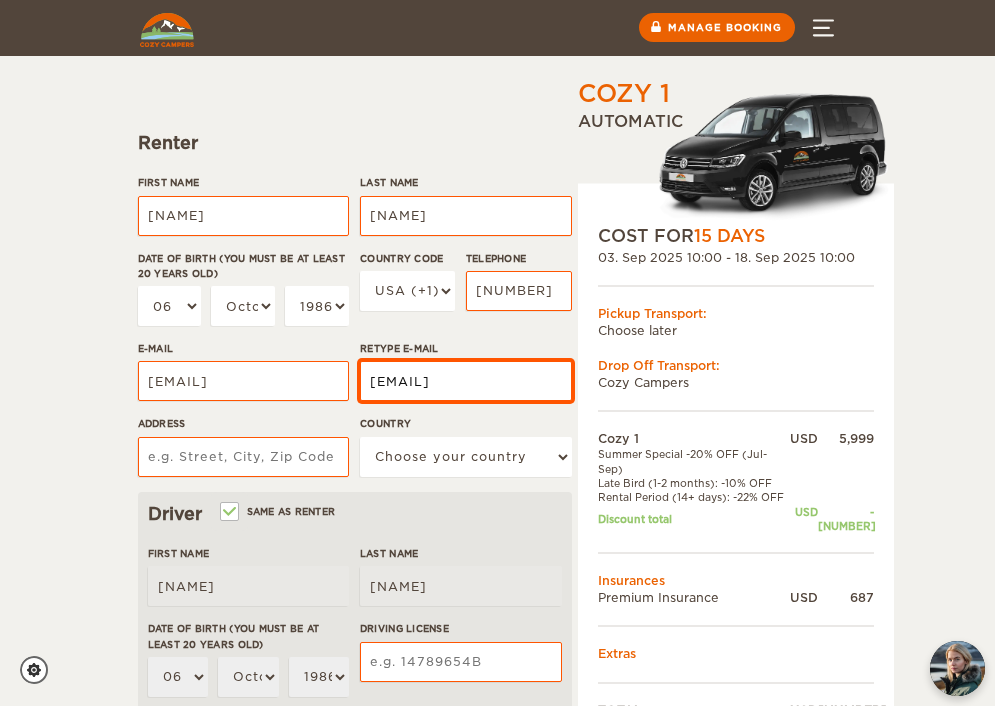 type on "[EMAIL]" 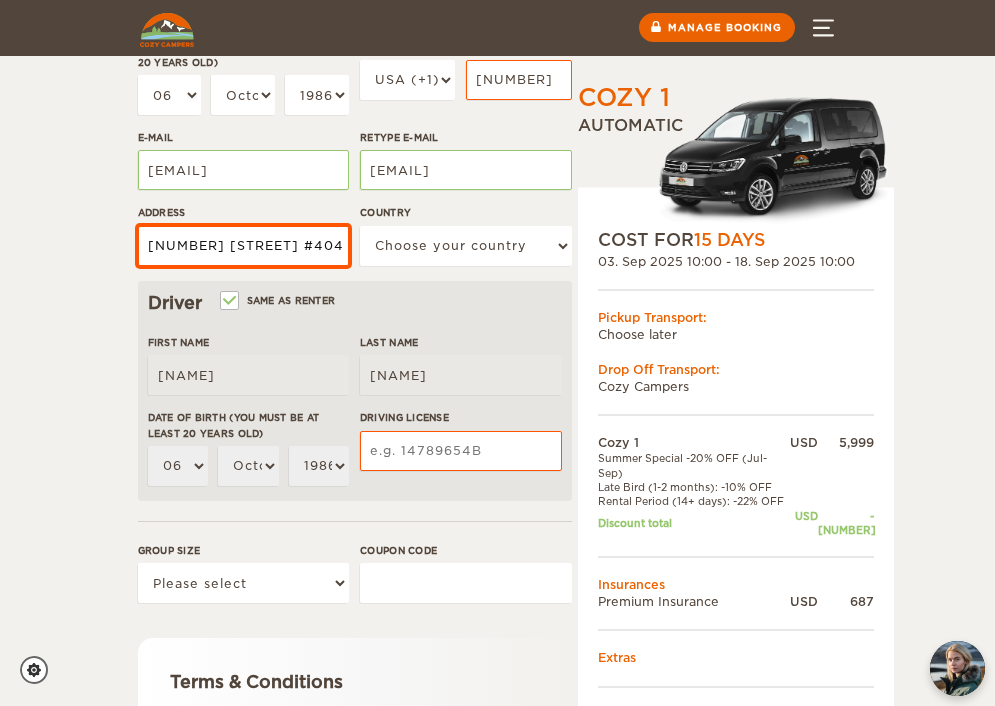 scroll, scrollTop: 368, scrollLeft: 0, axis: vertical 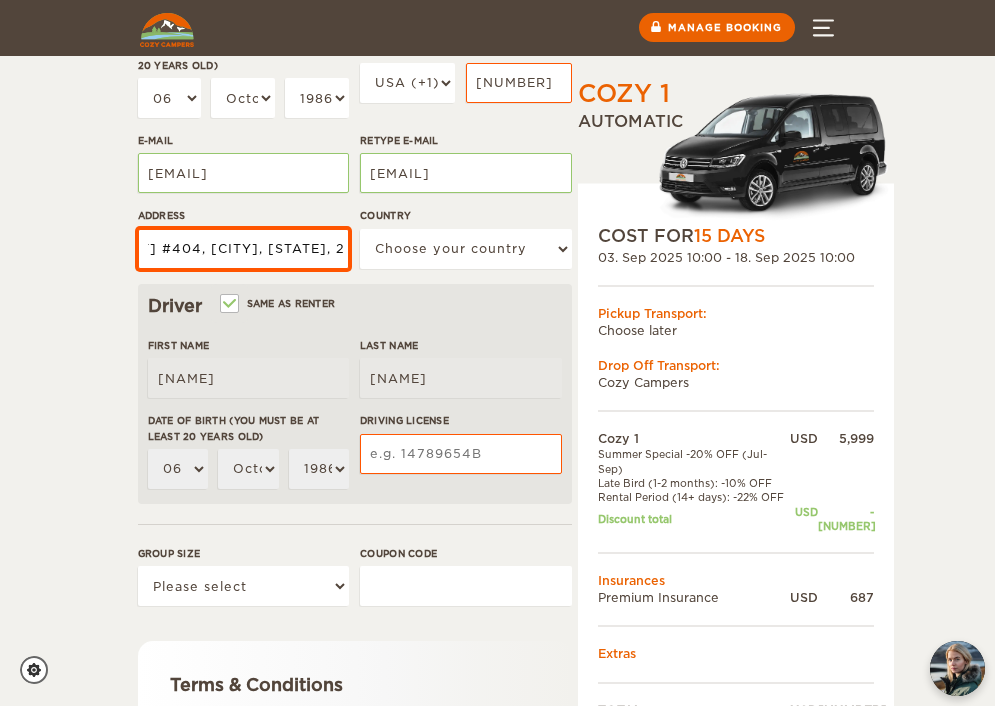 type on "[NUMBER] [STREET] #404, [CITY], [STATE], 20011" 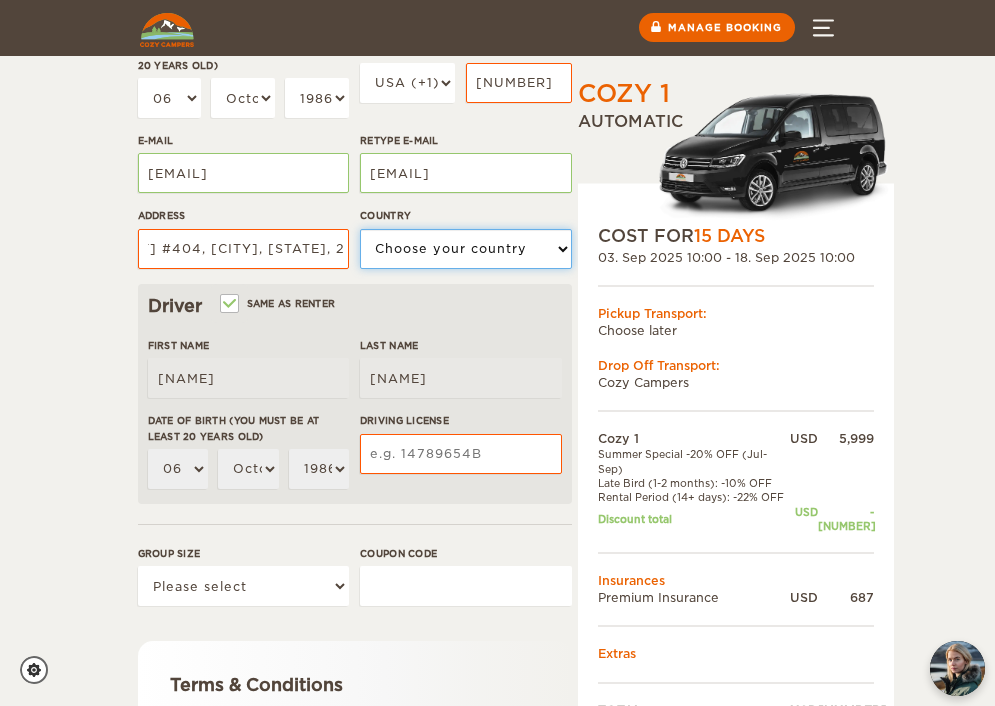 click on "Choose your country
United States
United Kingdom
Germany
Afghanistan Albania Algeria American Samoa Andorra Angola Anguilla Antarctica Antigua and Barbuda Argentina Armenia Aruba Australia Austria Azerbaijan Bahamas Bahrain Bangladesh Barbados Belarus Belgium Belize Benin Bermuda Bhutan Bolivia Bosnia and Herzegovina Botswana Brazil British Virgin Islands Brunei Bulgaria Burkina Faso Burma (Myanmar) Burundi Cambodia Cameroon Canada Cape Verde Cayman Islands Central African Republic Chad Chile China Christmas Island Cocos (Keeling) Islands Colombia Comoros Cook Islands Costa Rica Croatia Cuba Cyprus Czech Republic Democratic Republic of the Congo Denmark Djibouti Dominica Dominican Republic Ecuador Egypt El Salvador Equatorial Guinea Eritrea Estonia Ethiopia Falkland Islands Faroe Islands Fiji Finland France French Polynesia Gabon Gambia Gaza Strip Georgia Germany Ghana Gibraltar Greece Greenland Grenada Guam Guatemala Guinea Guinea-Bissau Guyana Haiti Holy See (Vatican City)" at bounding box center (465, 249) 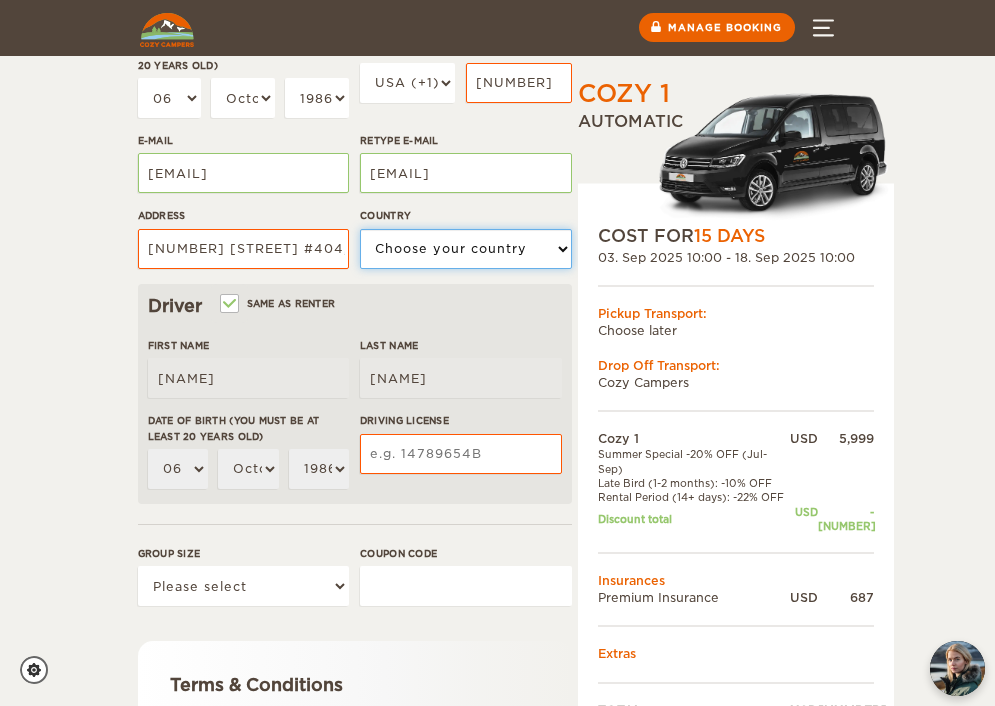 select on "222" 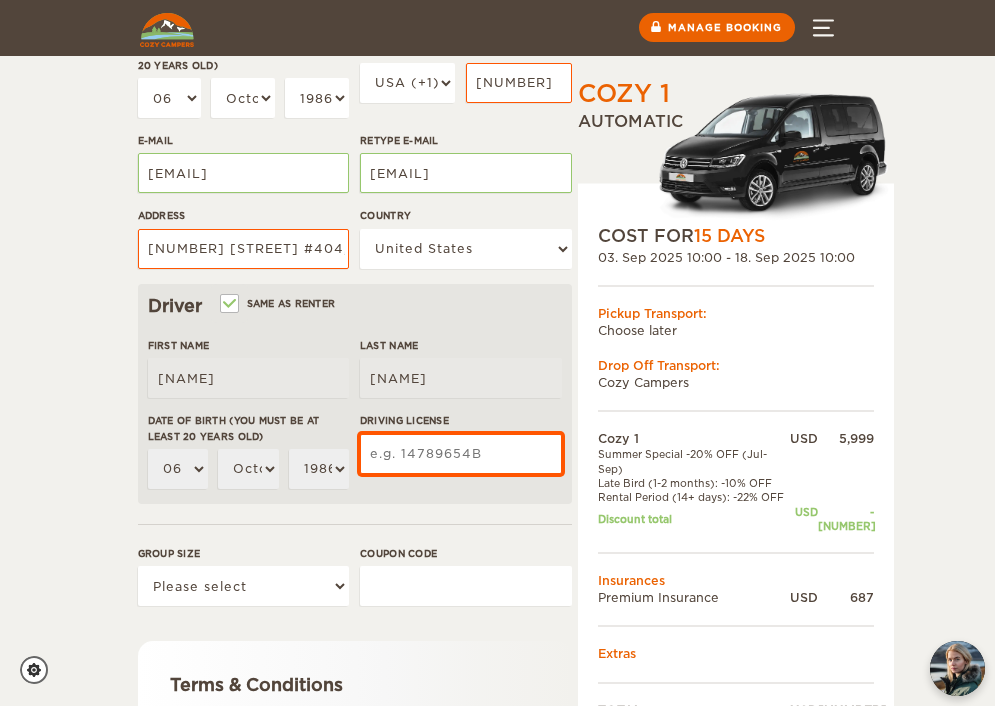 click on "Driving License" at bounding box center [461, 454] 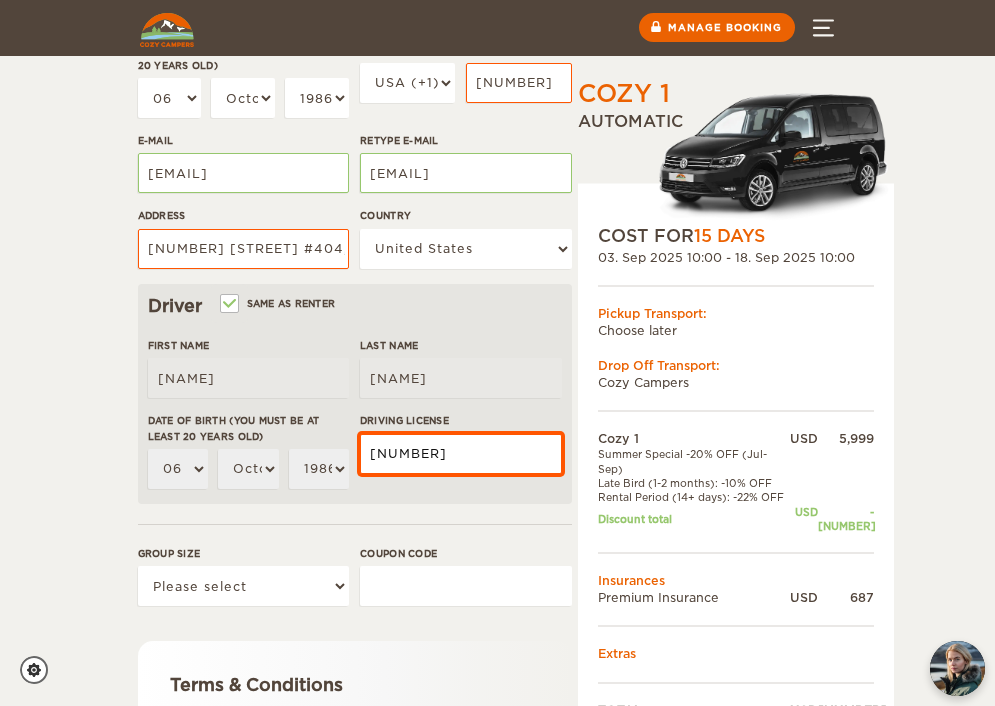 type on "[NUMBER]" 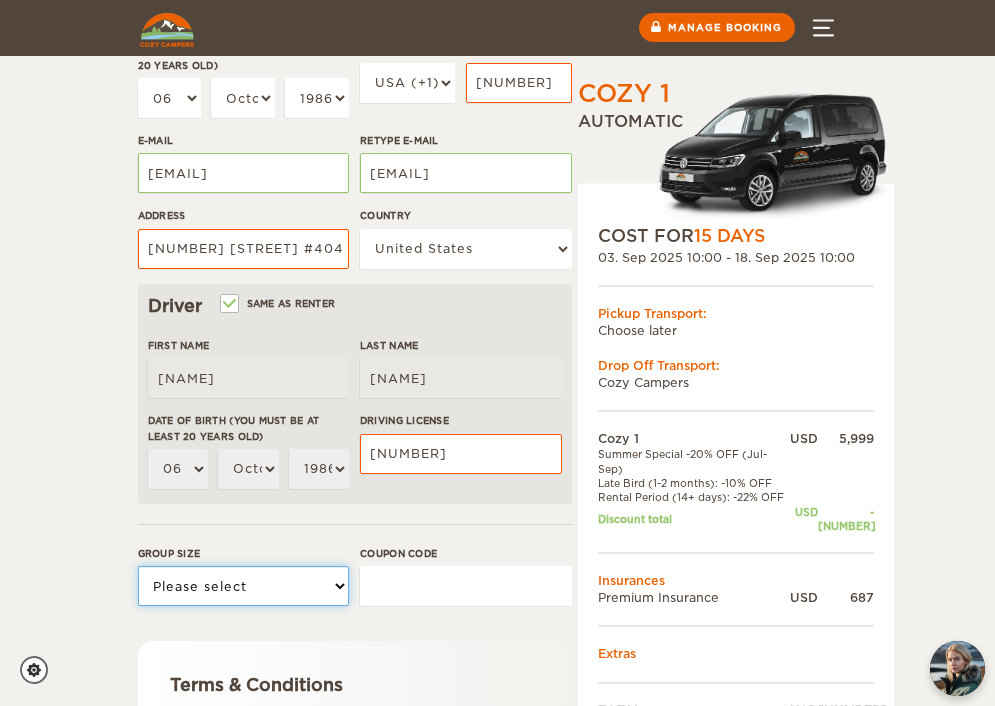 click on "Please select
1 2" at bounding box center [243, 586] 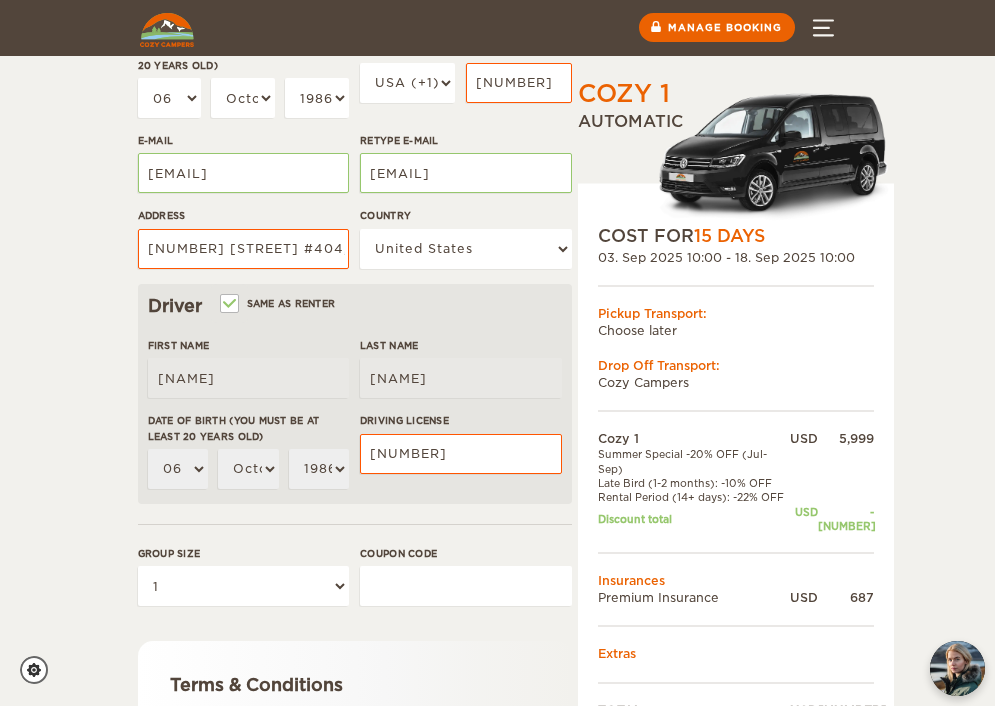 click on "Coupon code" at bounding box center [465, 586] 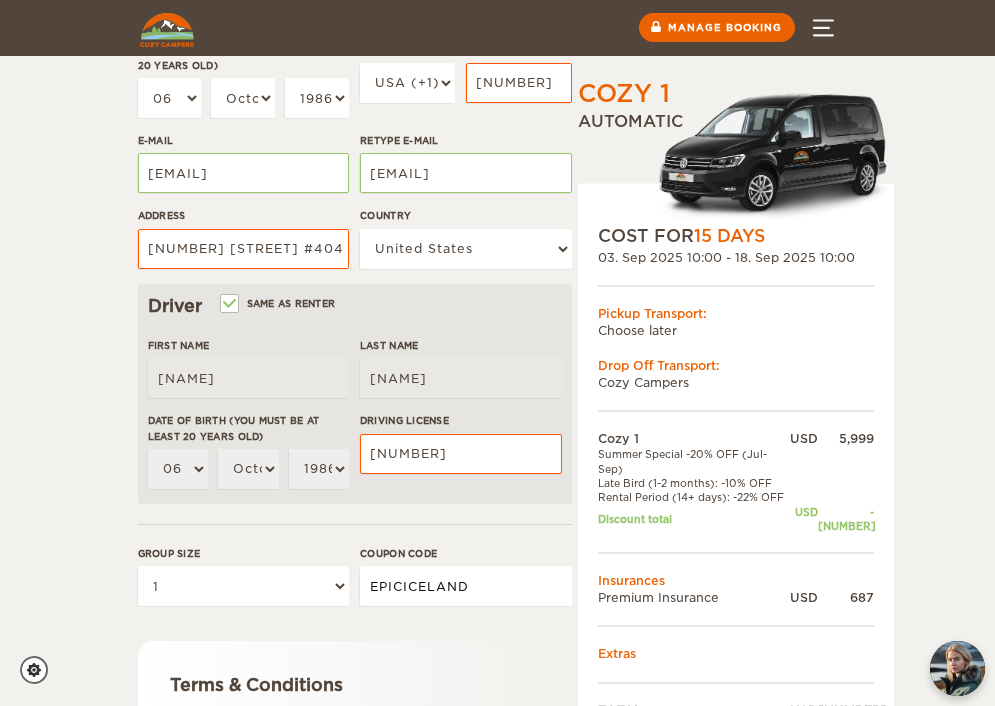 type on "EPICICELAND" 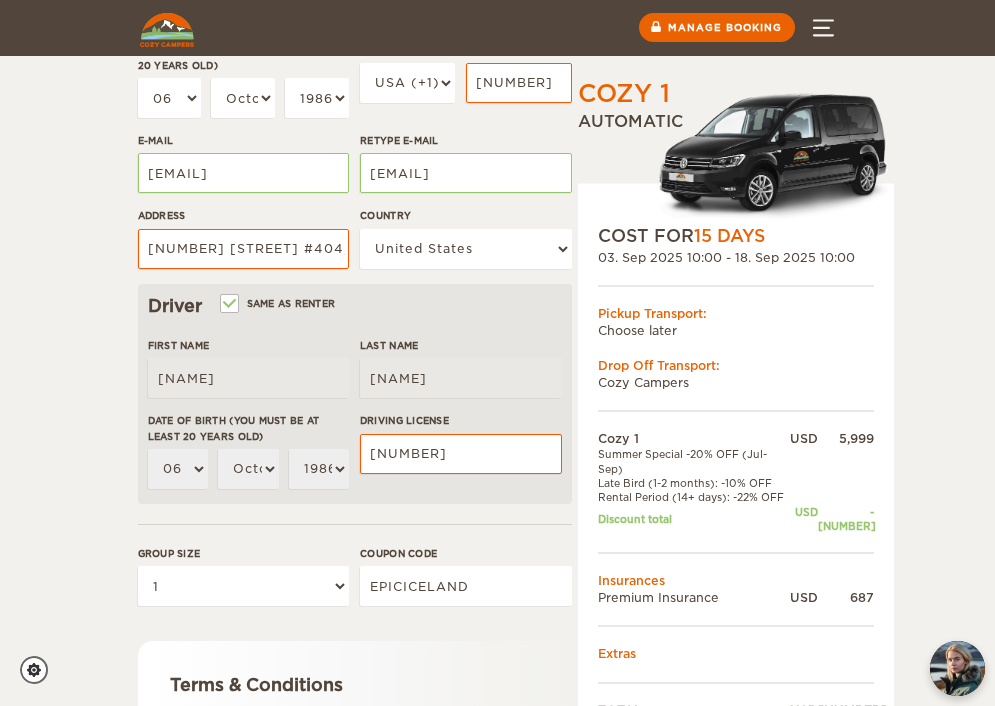 click on "Renter
First Name
[NAME]
Last Name
[NAME]
Date of birth (You must be at least 20 years old)
01
02
03
04
05
06
07
08
09
10
11
12
13
14
15
16
17
18
19
20
21
22
23
24
25
26
27
28
29
30
31
January
February
March
April
May
June
July
August
September
October
November
December
2004 2003 2002 2001 2000 1999 1998 1997 1996 1995 1994 1993 1992 1991 1990 1989 1988 1987 1986 1985 1984 1983 1982 1981 1980 1979 1978 1977 1976 1975 1974 1973 1972 1971 1970 1969 1968 1967 1966 1965 1964 1963 1962 1961 1960 1959 1958 1957 1956 1955 1954 1953 1952 1951 1950 1949 1948 1947 1946 1945" at bounding box center (355, 435) 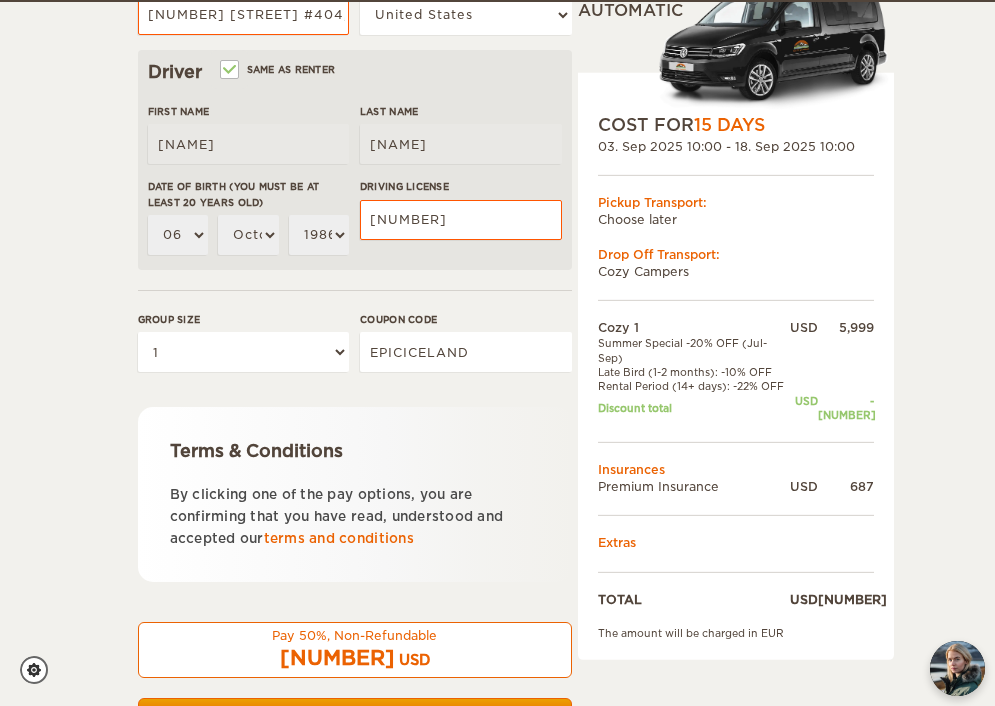 scroll, scrollTop: 603, scrollLeft: 0, axis: vertical 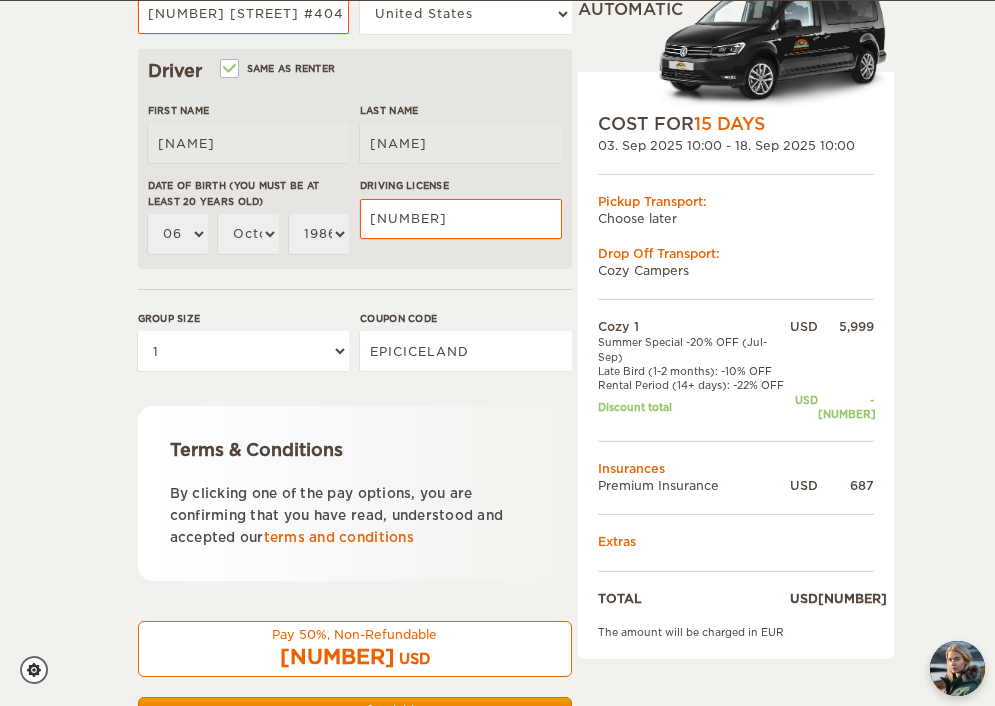click on "Terms & Conditions
By clicking one of the pay options, you are confirming that you have read, understood and accepted our  terms and conditions" at bounding box center [355, 493] 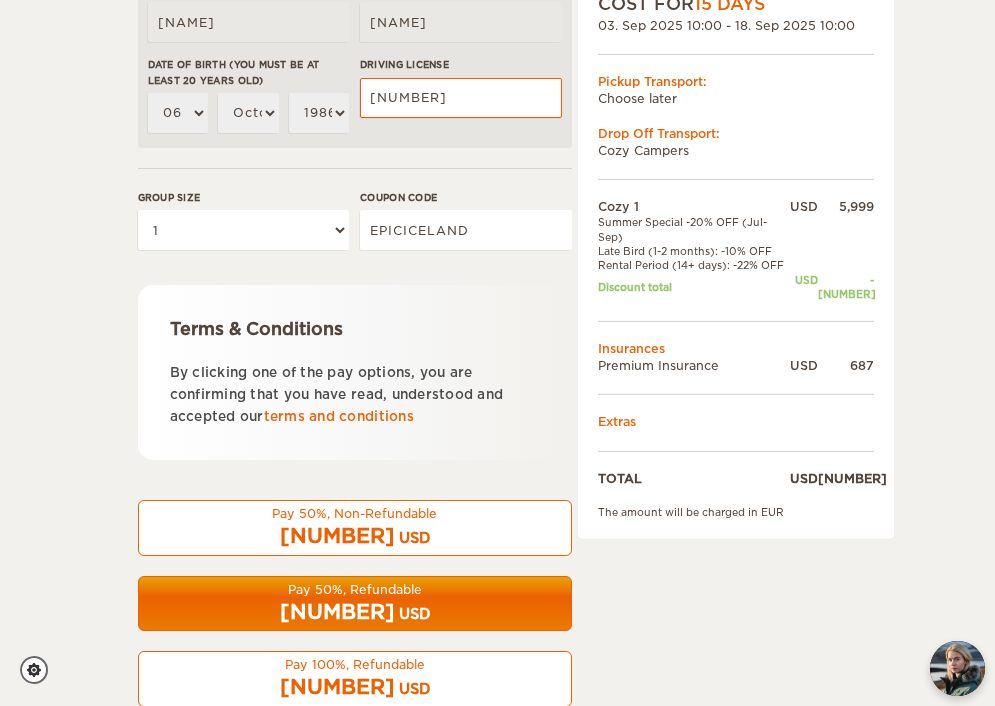 scroll, scrollTop: 776, scrollLeft: 0, axis: vertical 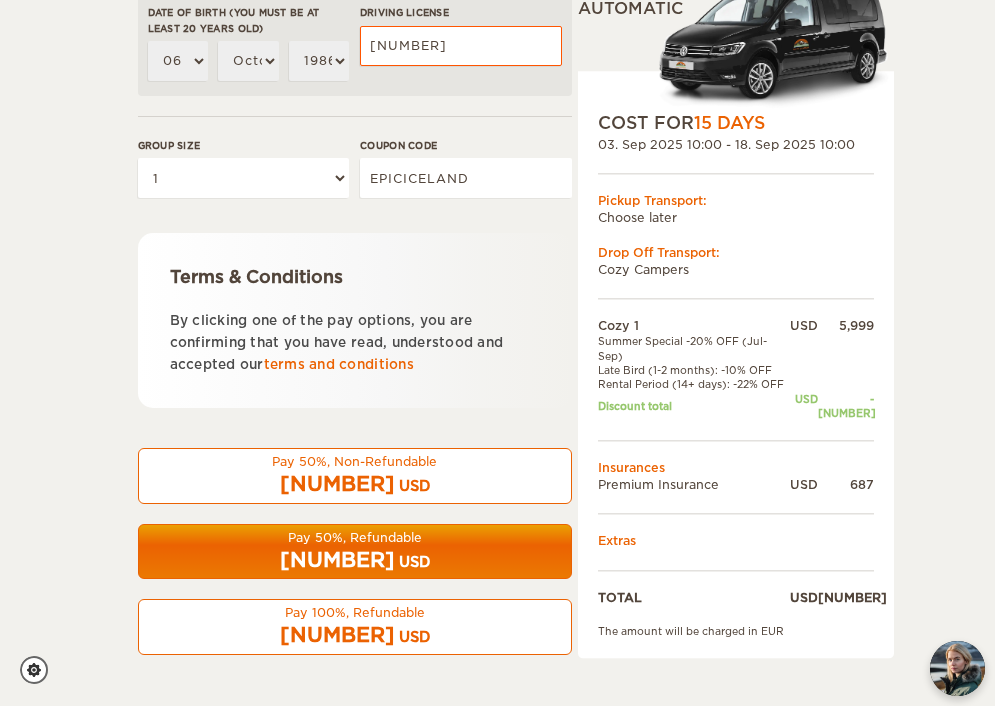 click on "[NUMBER] USD" at bounding box center (355, 484) 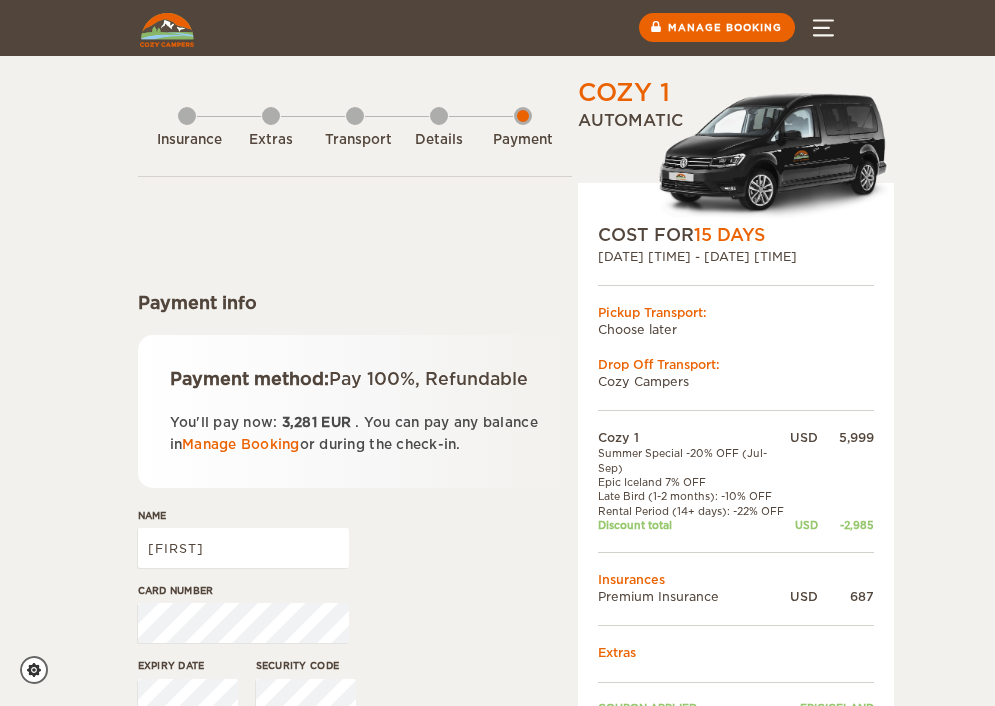 scroll, scrollTop: 0, scrollLeft: 0, axis: both 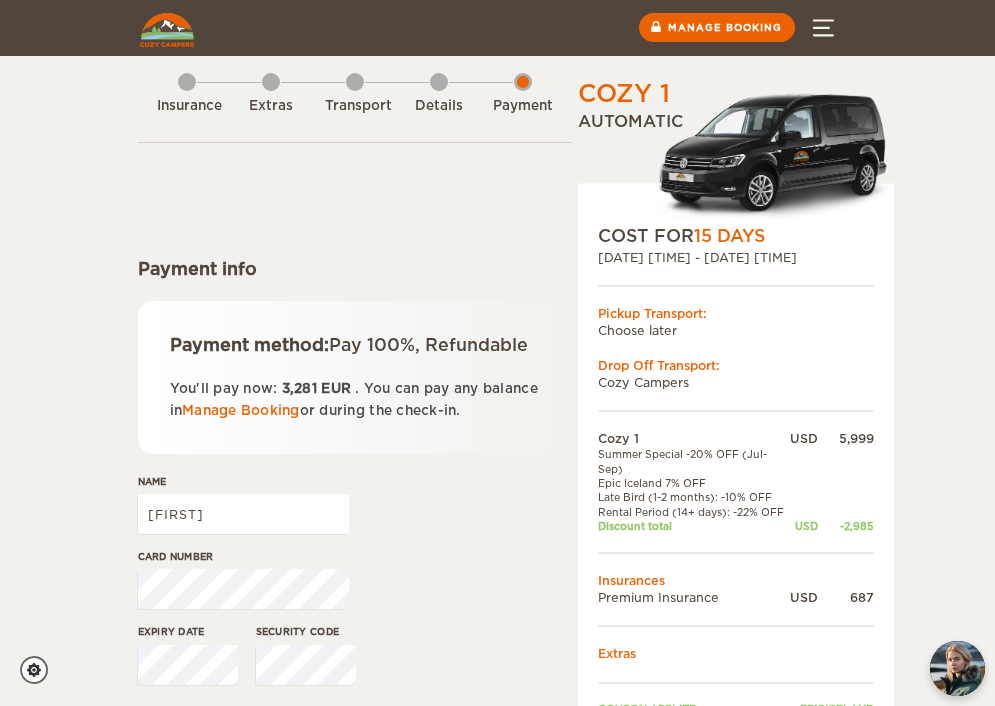 click on "Payment method:  Pay 100%, Refundable
You'll pay now:
3,281
EUR 				 . You can pay any balance in  Manage Booking  or during the check-in." at bounding box center [355, 377] 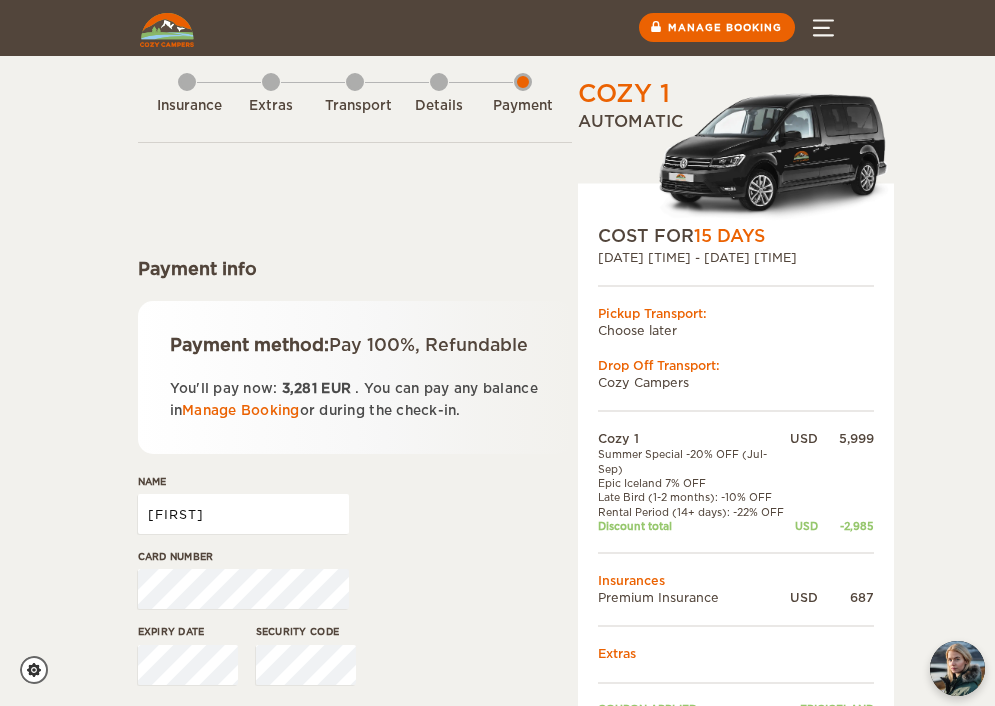 click on "[FIRST]" at bounding box center (243, 514) 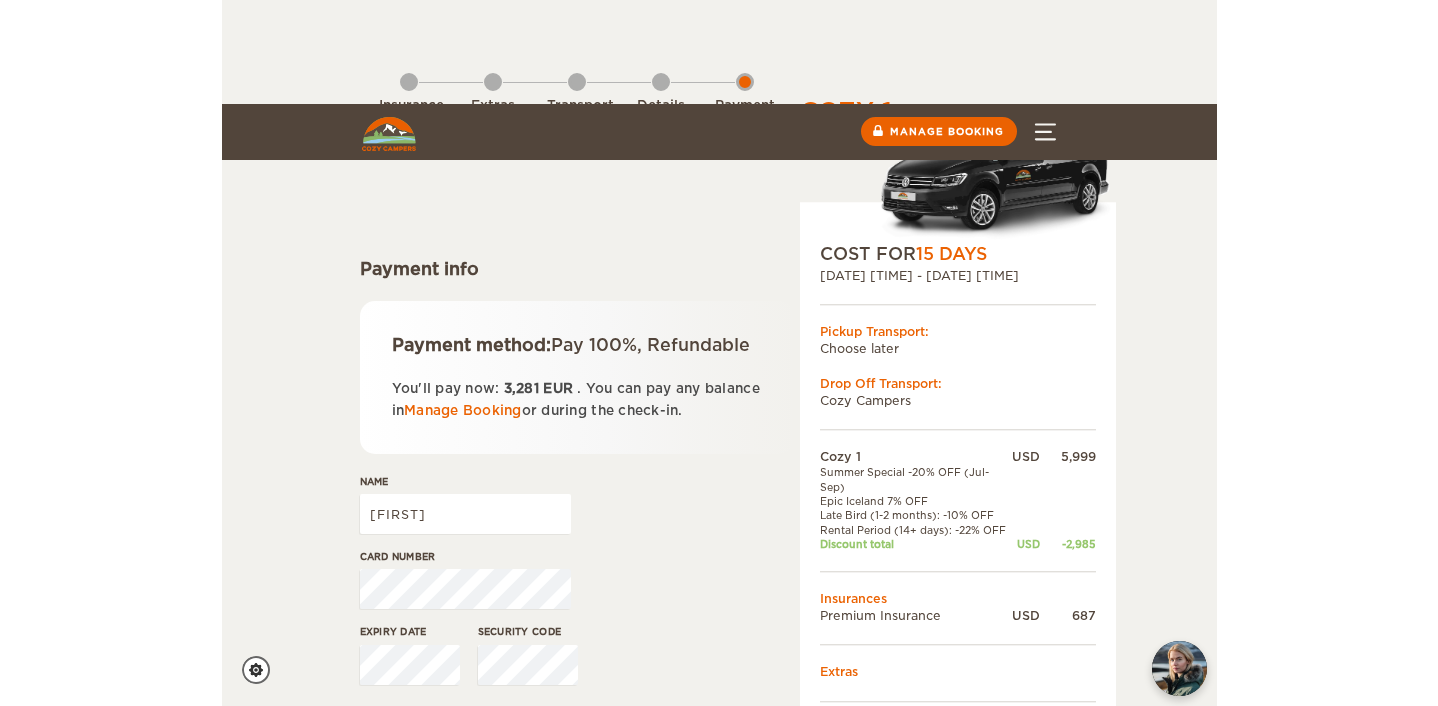 scroll, scrollTop: 288, scrollLeft: 0, axis: vertical 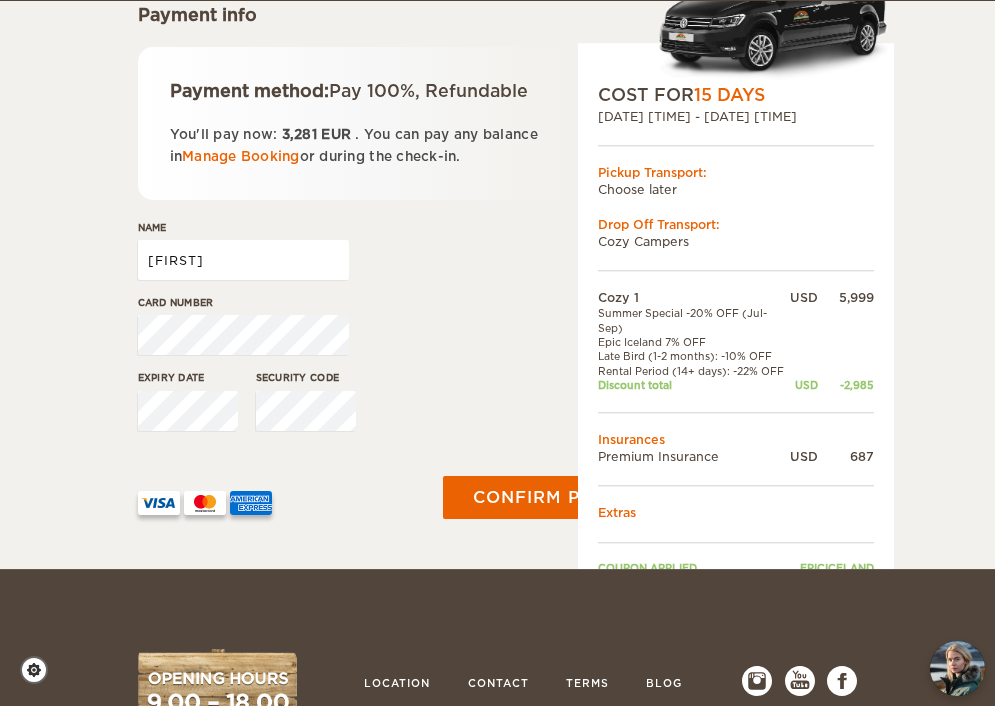 click on "[FIRST]" at bounding box center [243, 260] 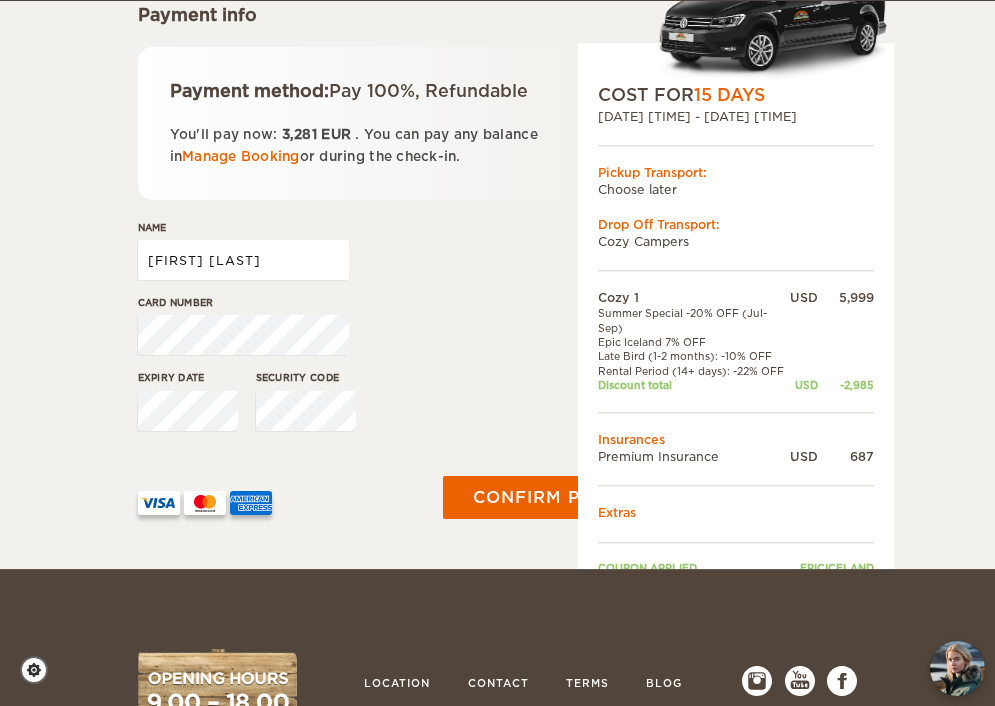 type on "[FIRST] [LAST]" 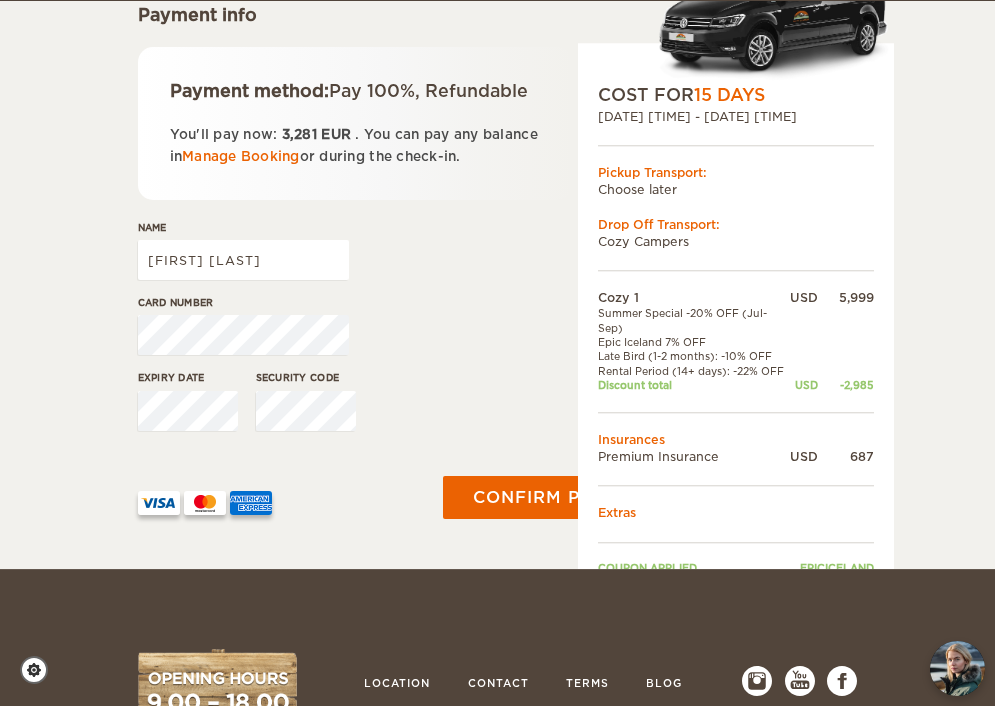click on "Card number" at bounding box center (355, 332) 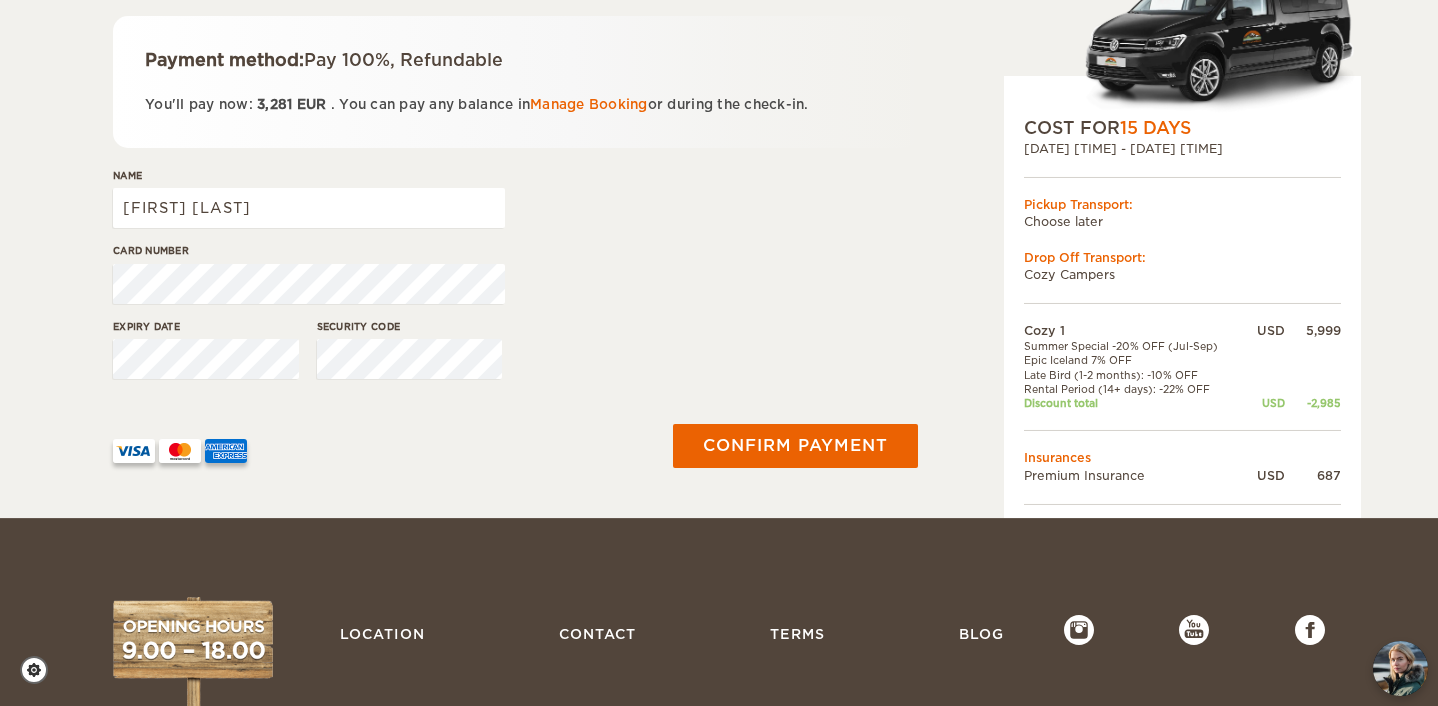 scroll, scrollTop: 341, scrollLeft: 0, axis: vertical 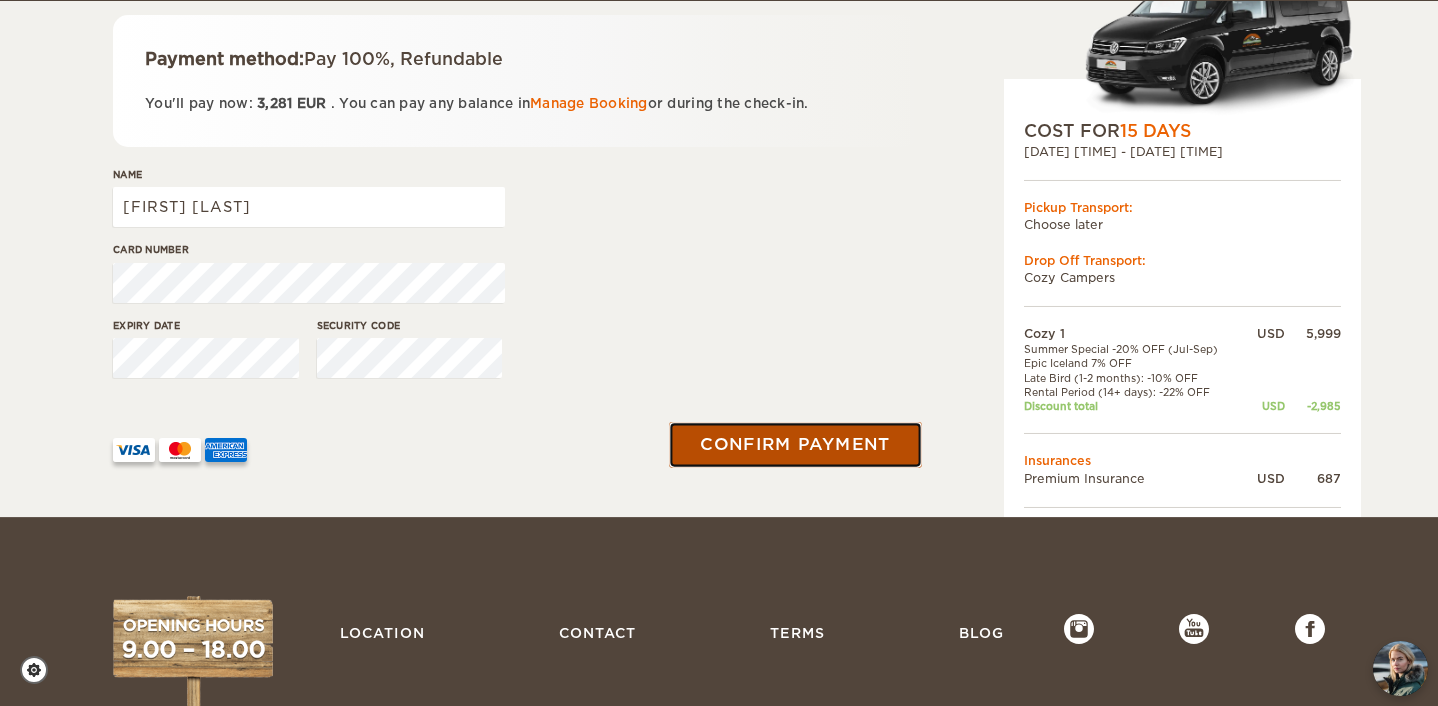click on "Confirm payment" at bounding box center [795, 444] 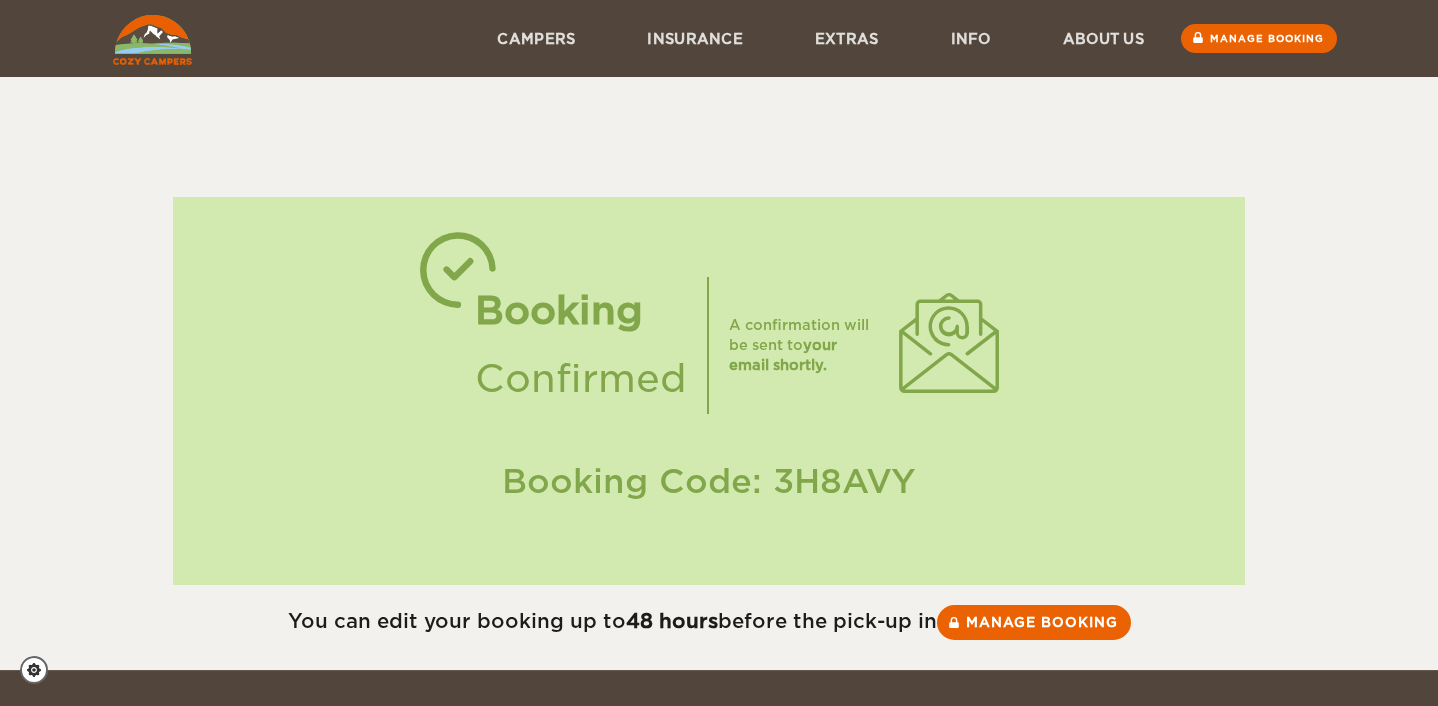 scroll, scrollTop: 0, scrollLeft: 0, axis: both 